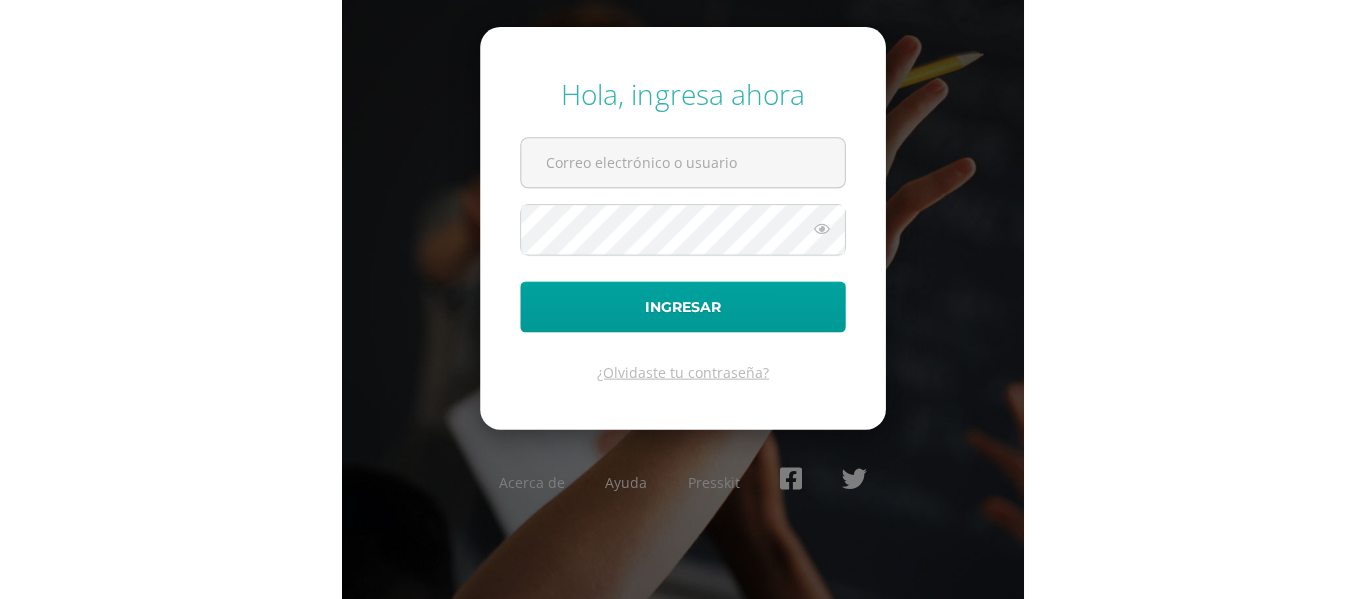 scroll, scrollTop: 0, scrollLeft: 0, axis: both 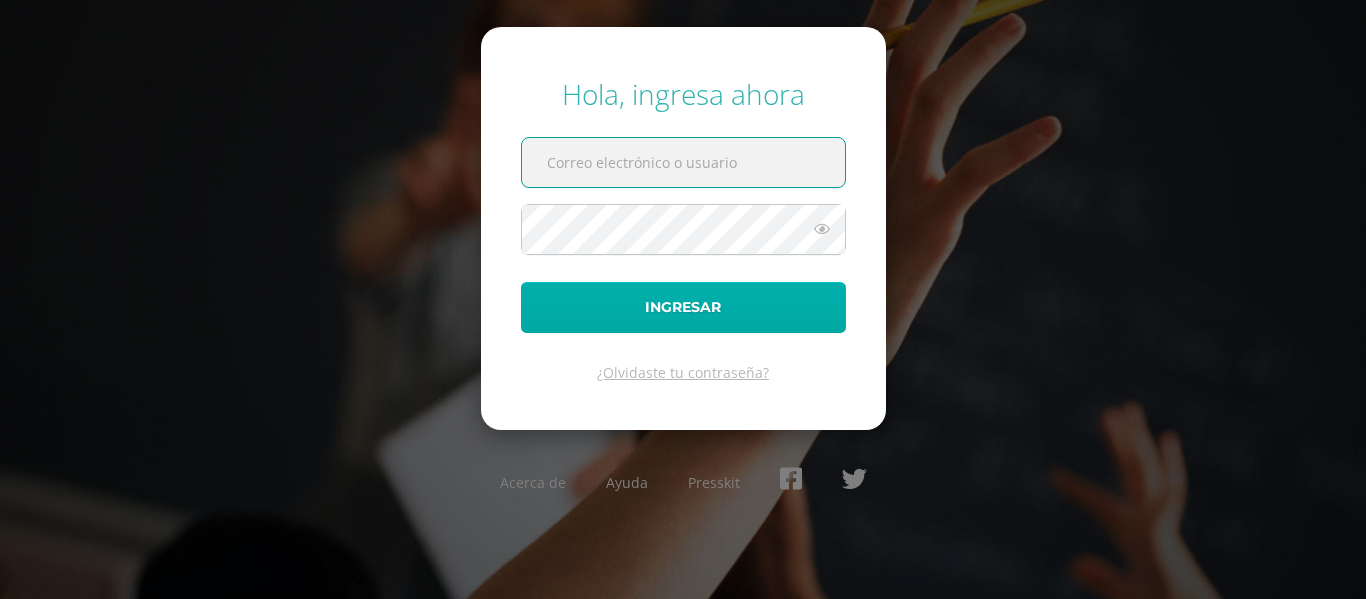 type on "hildayaxon2023@maiagt.org" 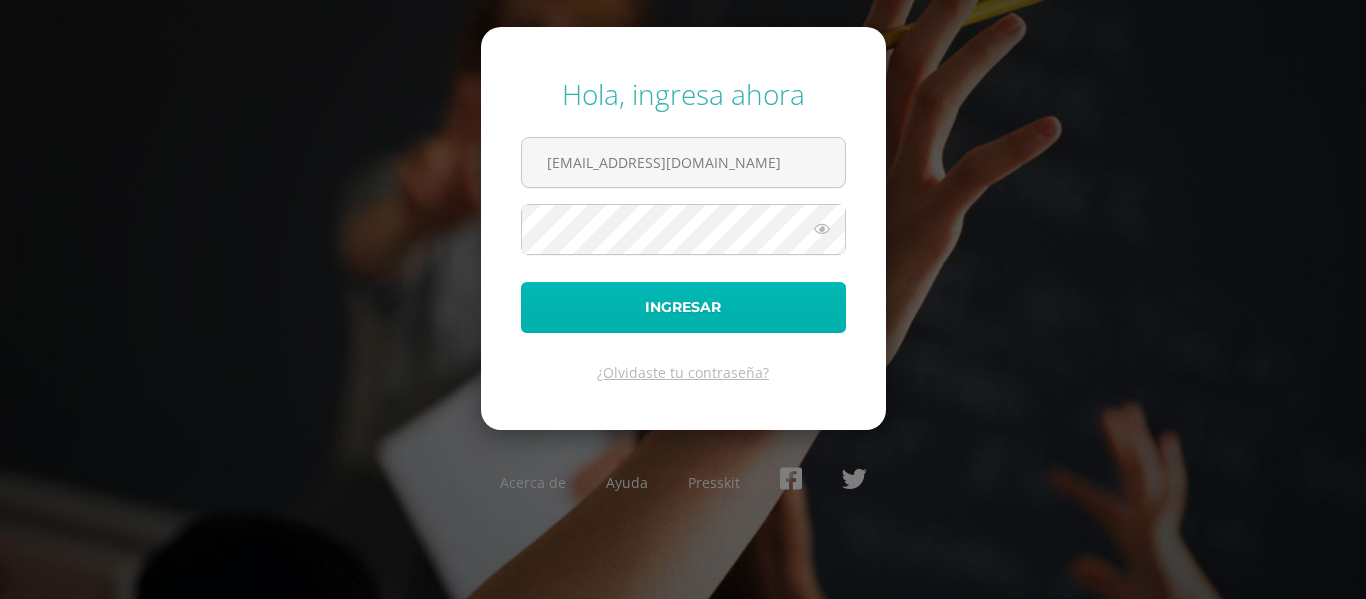 click on "Ingresar" at bounding box center (683, 307) 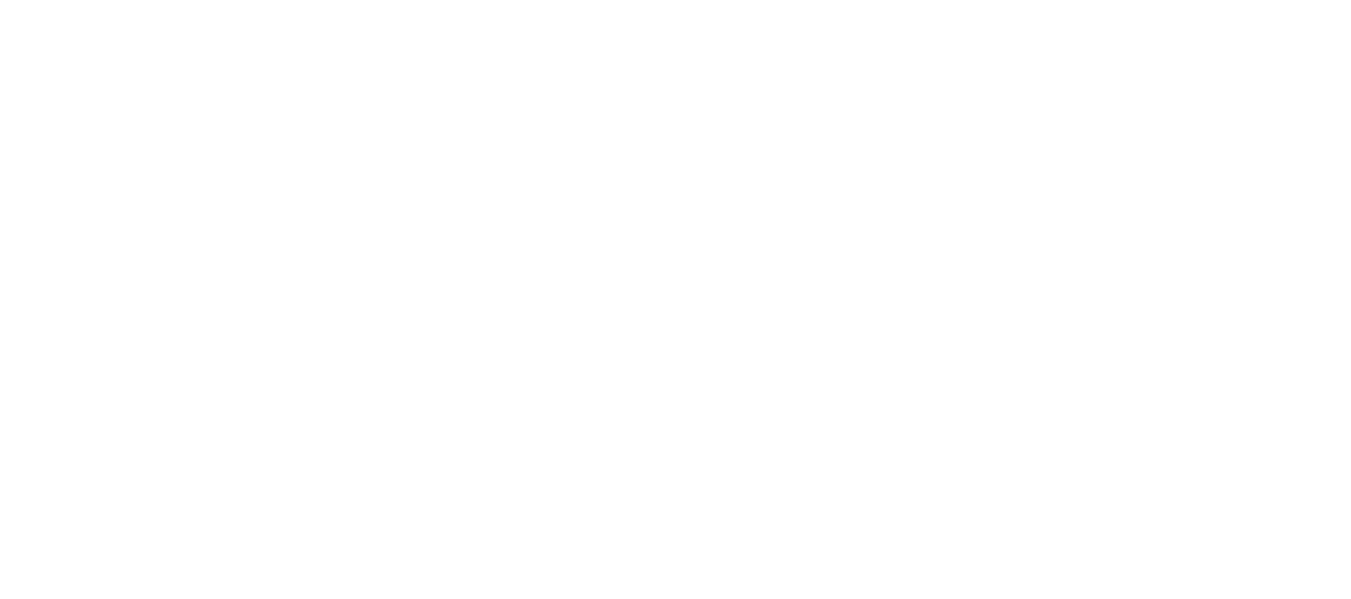 scroll, scrollTop: 0, scrollLeft: 0, axis: both 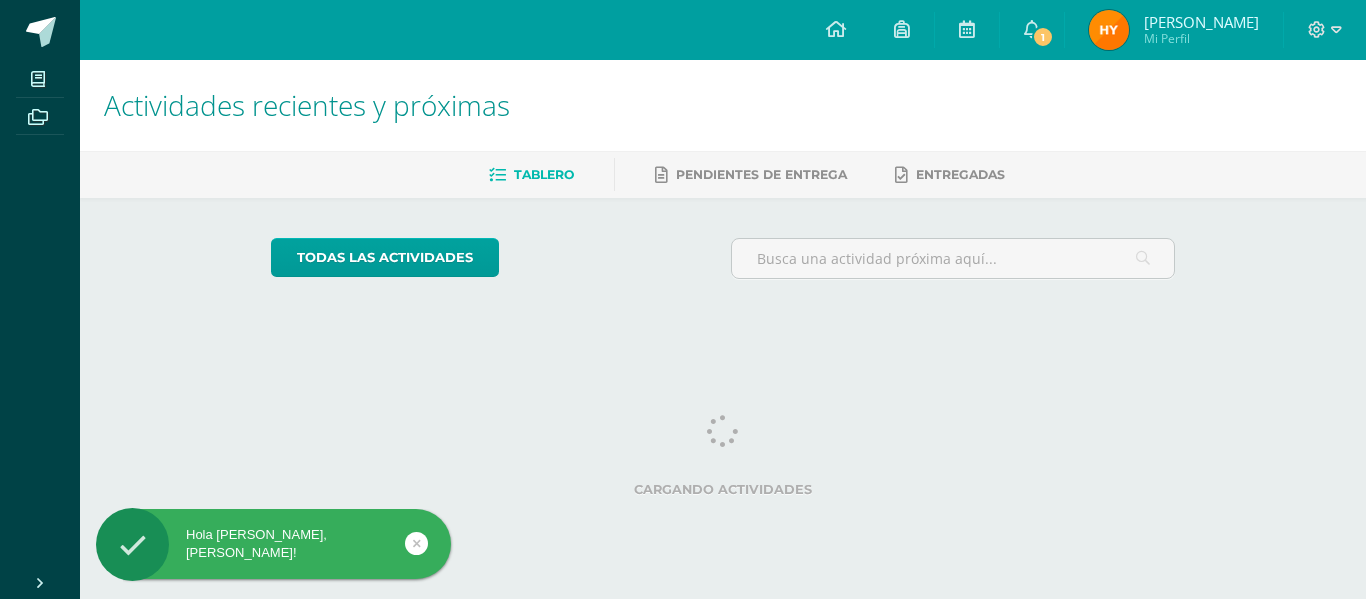 click on "Hola [PERSON_NAME], [PERSON_NAME]!         Mis cursos Archivos Cerrar panel
CIENCIAS NATURALES
Segundo
Básico
"Sección C"
CIENCIAS SOCIALES, FORMACIÓN CIUDADANA E INTERCULTURALIDAD
Segundo
Básico
"Sección C"
COMUNICACIÓN Y LENGUAJE, IDIOMA ESPAÑOL
Segundo
Básico
"Sección C"
COMUNICACIÓN Y LENGUAJE, IDIOMA EXTRANJERO
Segundo
Básico
"Sección C"
CULTURA
Ver Todos los Cursos  Configuración" at bounding box center [683, 167] 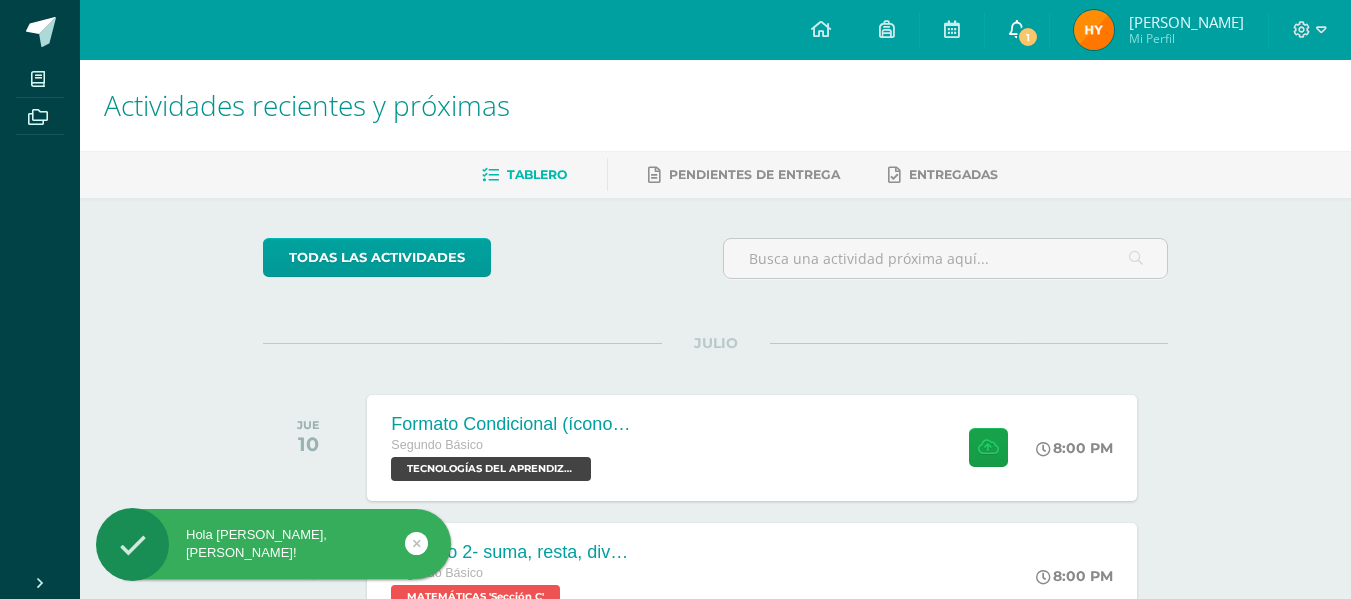 click on "1" at bounding box center (1017, 30) 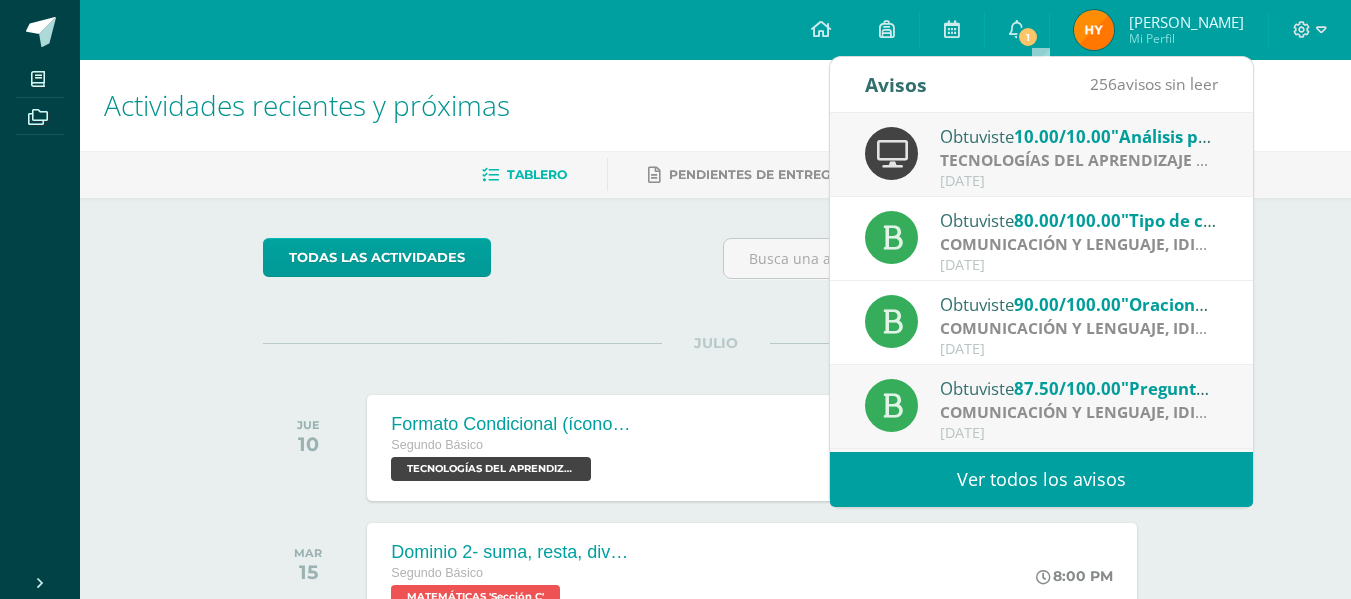 click on "TECNOLOGÍAS DEL APRENDIZAJE Y LA COMUNICACIÓN
| Proyecto de  práctica" at bounding box center (1079, 160) 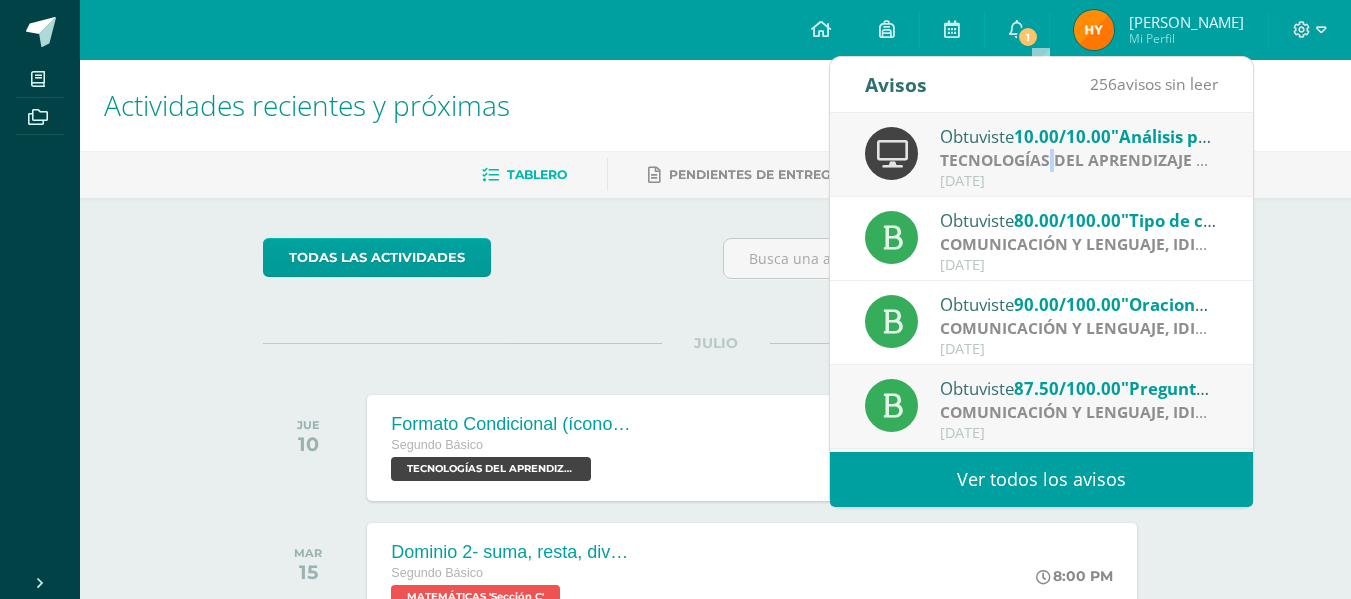 click on "TECNOLOGÍAS DEL APRENDIZAJE Y LA COMUNICACIÓN
| Proyecto de  práctica" at bounding box center (1079, 160) 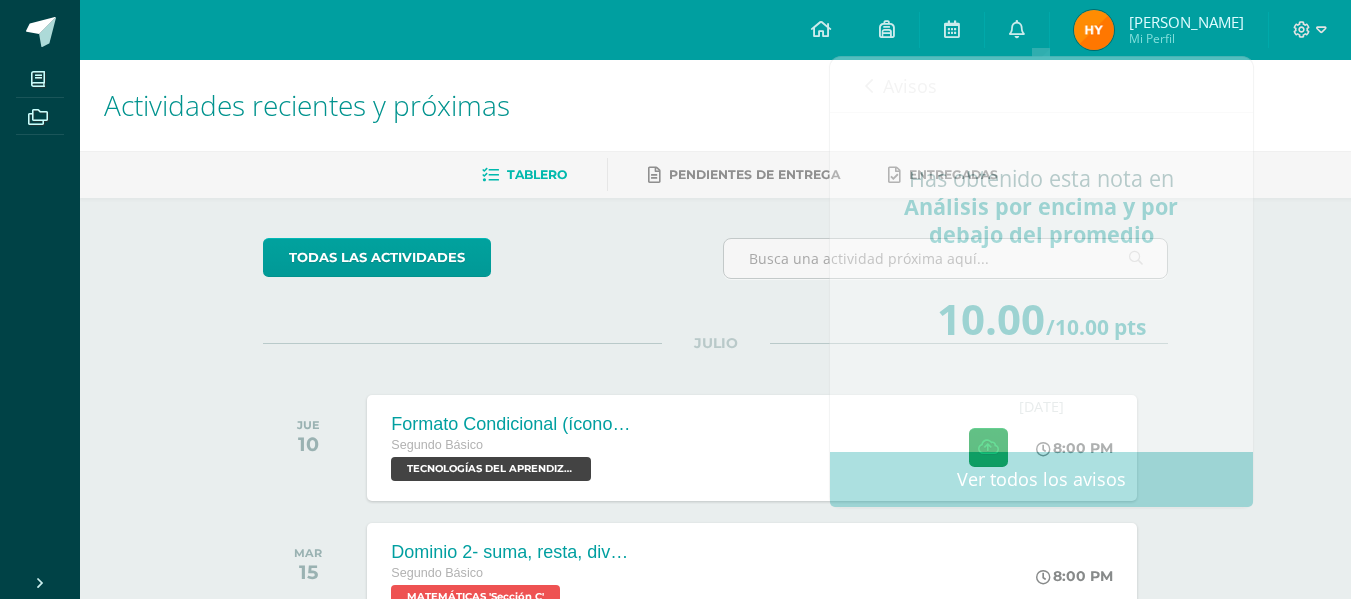 click on "Tablero
Pendientes de entrega
Entregadas" at bounding box center [739, 174] 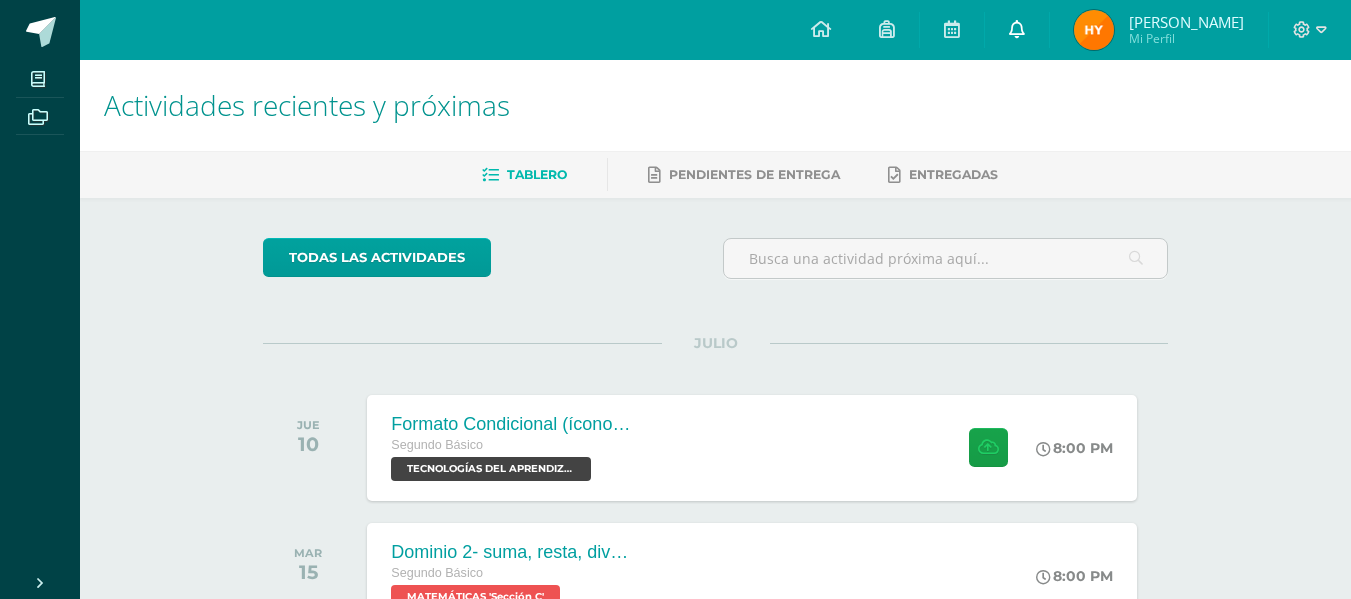 click at bounding box center (1017, 29) 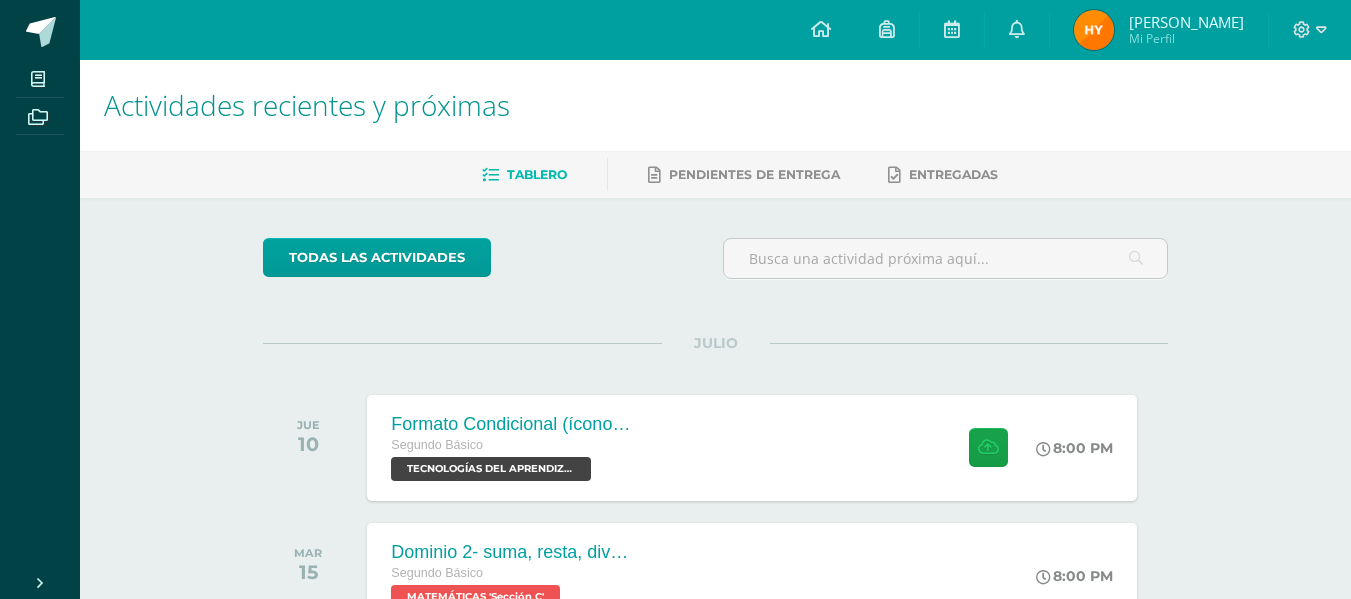 click on "Actividades recientes y próximas
Tablero
Pendientes de entrega
Entregadas
todas las Actividades
No tienes actividades
Échale un vistazo a los demás períodos o  sal y disfruta del sol
JULIO
JUE
10
Formato Condicional (íconos, barras)
Segundo Básico
TECNOLOGÍAS DEL APRENDIZAJE Y LA COMUNICACIÓN 'Sección C'" at bounding box center (715, 663) 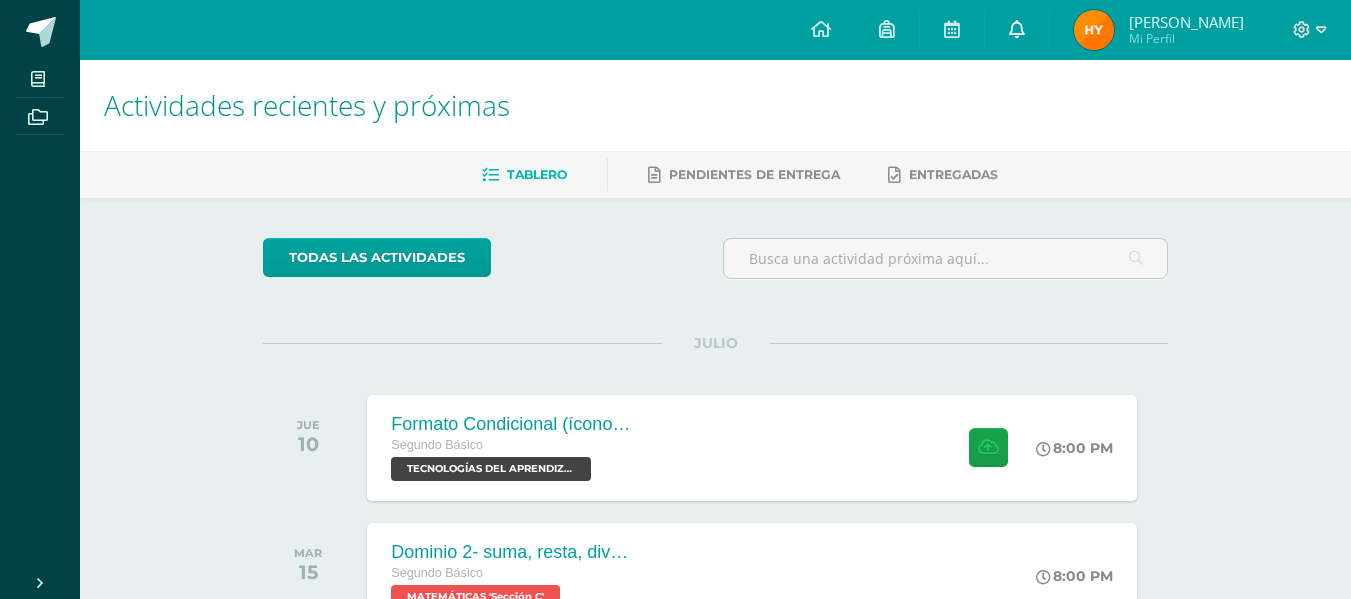 click on "0" at bounding box center (1017, 30) 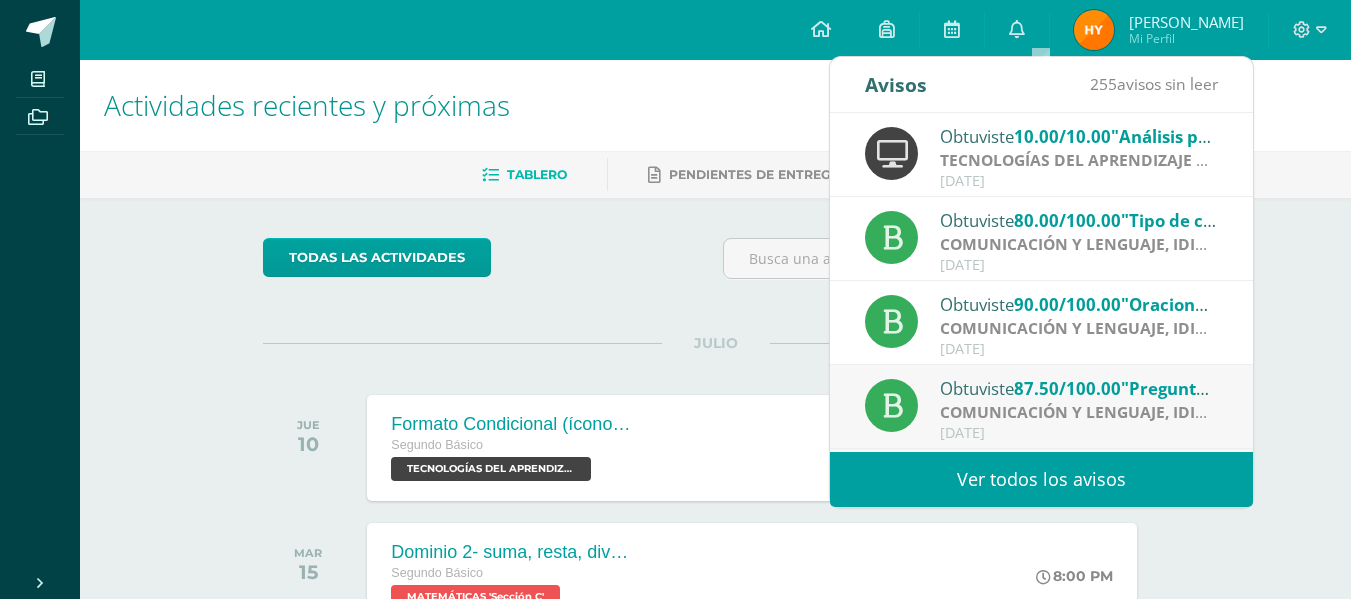 click on "TECNOLOGÍAS DEL APRENDIZAJE Y LA COMUNICACIÓN" at bounding box center [1151, 160] 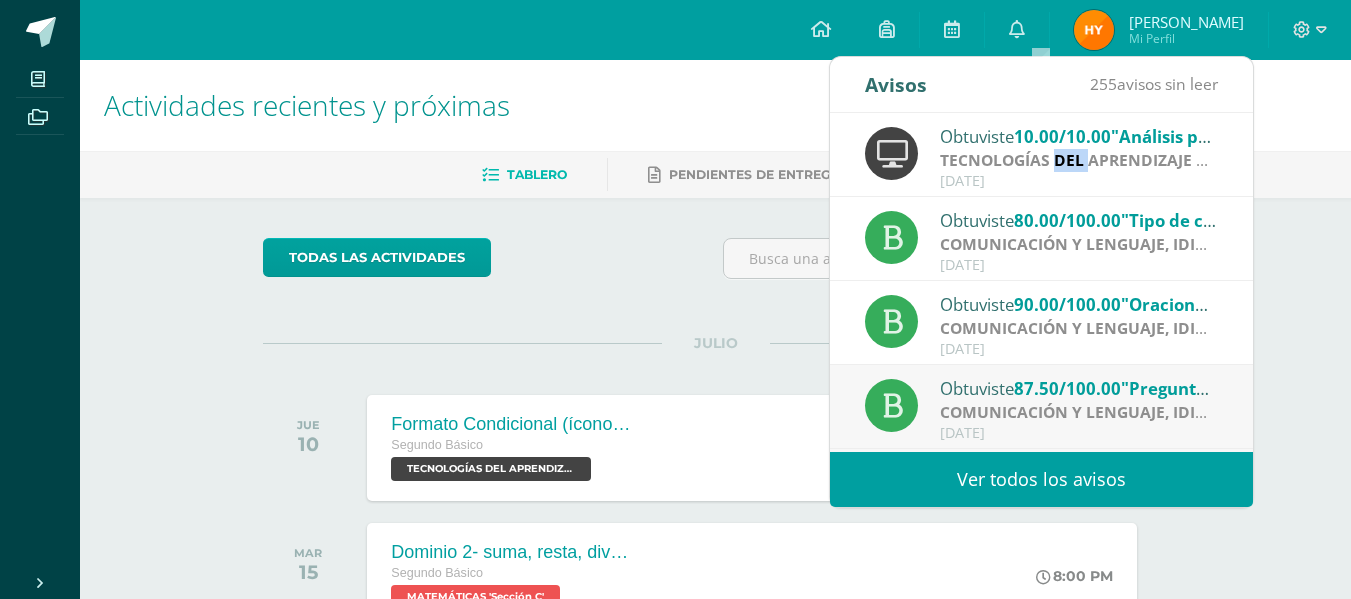 click on "TECNOLOGÍAS DEL APRENDIZAJE Y LA COMUNICACIÓN" at bounding box center (1151, 160) 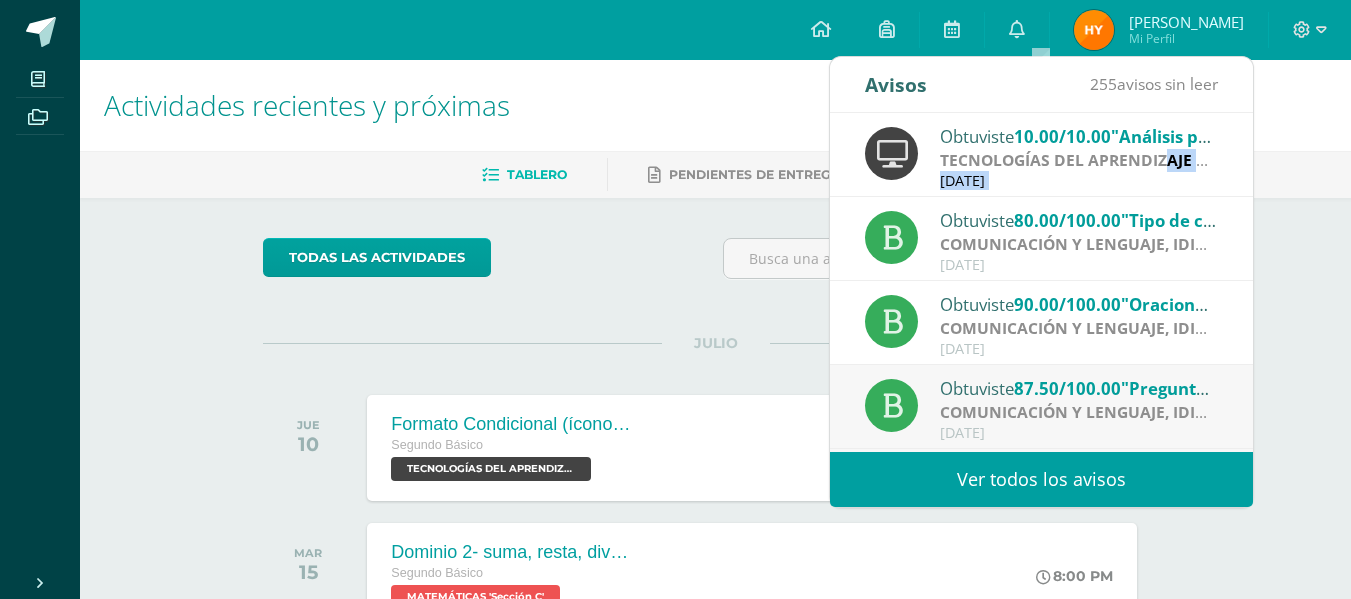 drag, startPoint x: 1156, startPoint y: 200, endPoint x: 1170, endPoint y: 165, distance: 37.696156 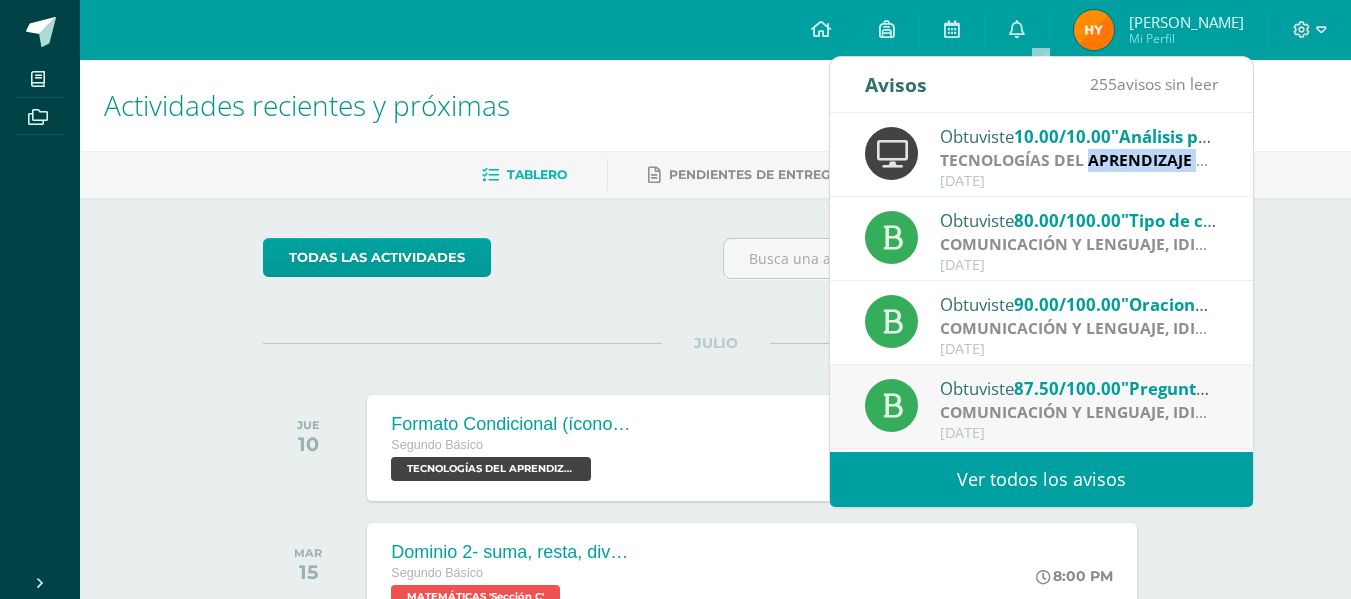 click on "TECNOLOGÍAS DEL APRENDIZAJE Y LA COMUNICACIÓN" at bounding box center (1151, 160) 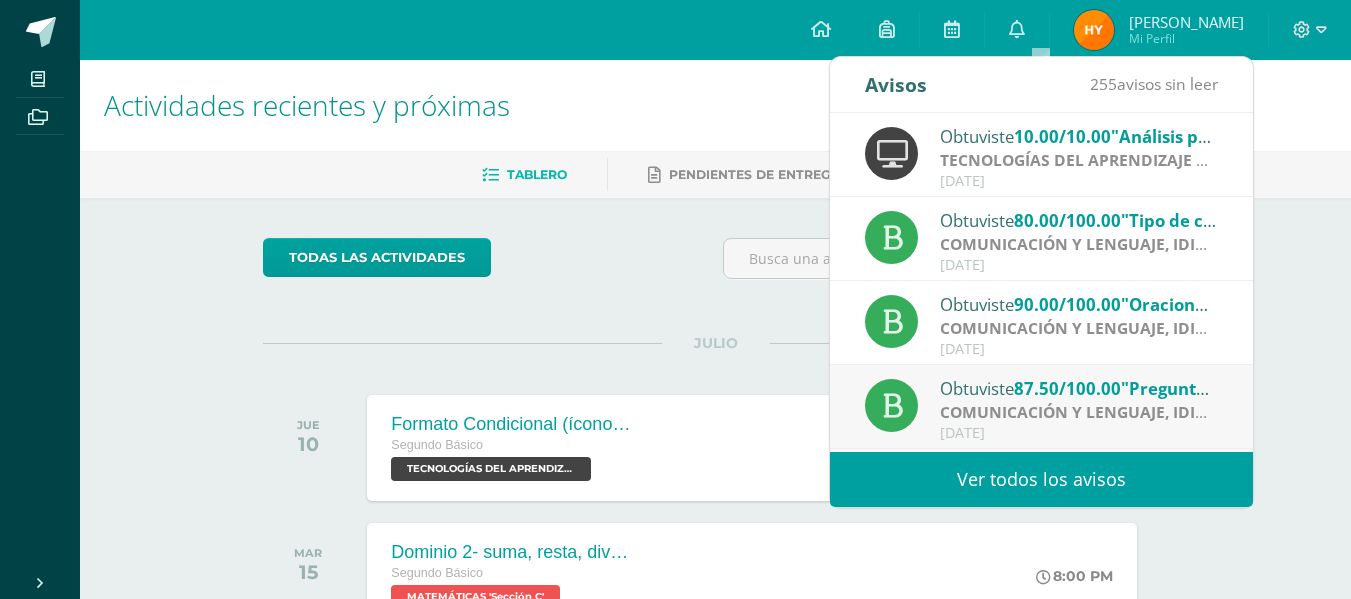 click on "Obtuviste
10.00/10.00  "Análisis por encima y por debajo del promedio"
en
TECNOLOGÍAS DEL APRENDIZAJE Y LA COMUNICACIÓN TECNOLOGÍAS DEL APRENDIZAJE Y LA COMUNICACIÓN
| Proyecto de  práctica
Julio 09
Obtuviste
80.00/100.00  "Tipo de conflicto y Categorías gramaticales"
en
COMUNICACIÓN Y LENGUAJE, IDIOMA ESPAÑOL COMUNICACIÓN Y LENGUAJE, IDIOMA ESPAÑOL
| Proyecto de  práctica
Julio 08
Obtuviste
90.00/100.00  "Oraciones simples"
en
COMUNICACIÓN Y LENGUAJE, IDIOMA ESPAÑOL COMUNICACIÓN Y LENGUAJE, IDIOMA ESPAÑOL
| Proyecto de  práctica" at bounding box center [1253, 282] 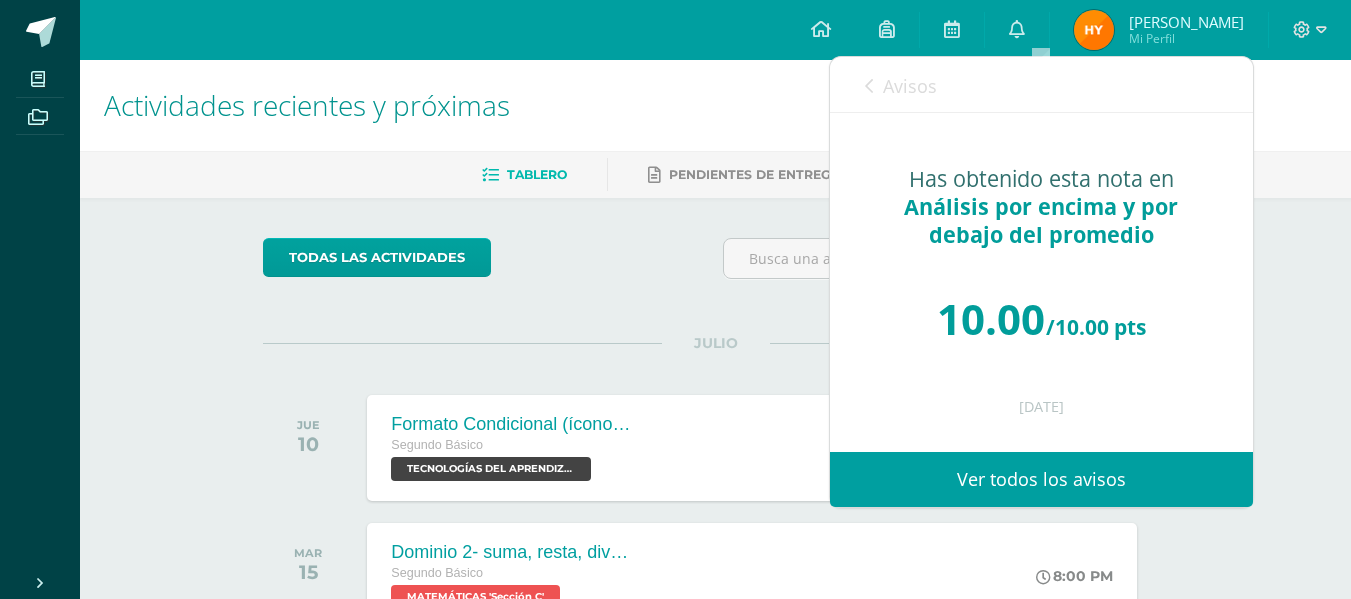 click on "Has obtenido esta nota en    Análisis por encima y por debajo del promedio" at bounding box center [1041, 207] 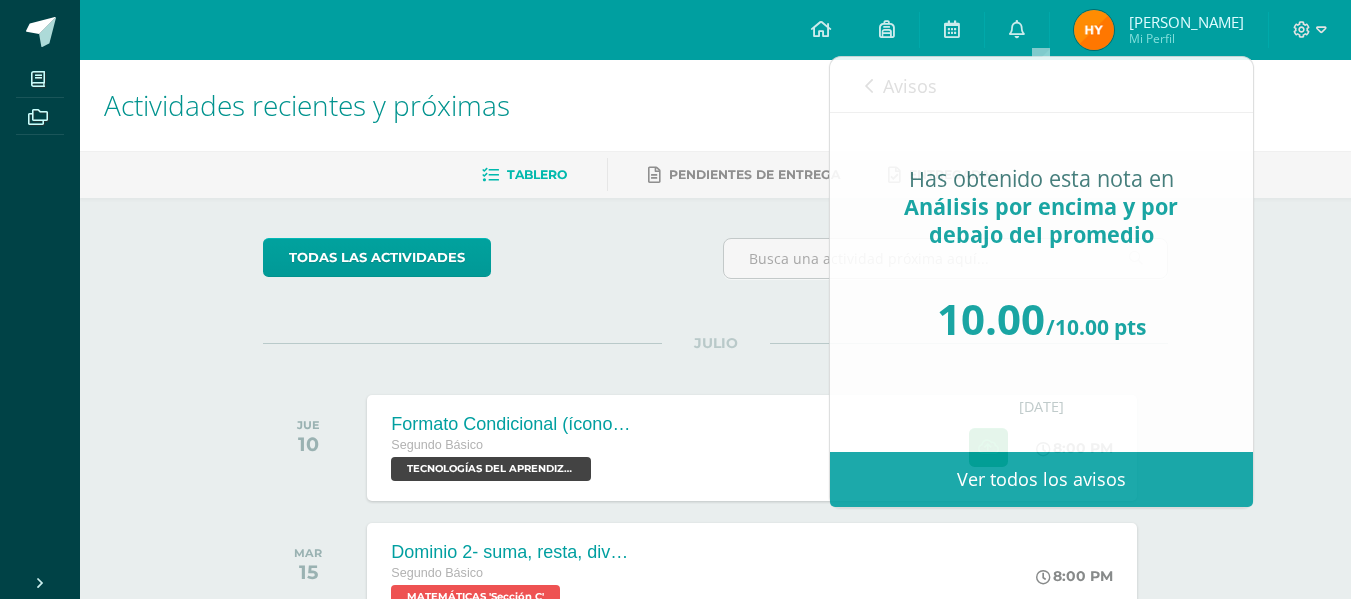 click on "Actividades recientes y próximas
Tablero
Pendientes de entrega
Entregadas
todas las Actividades
No tienes actividades
Échale un vistazo a los demás períodos o  sal y disfruta del sol
JULIO
JUE
10
Formato Condicional (íconos, barras)
Segundo Básico
TECNOLOGÍAS DEL APRENDIZAJE Y LA COMUNICACIÓN 'Sección C'" at bounding box center (715, 663) 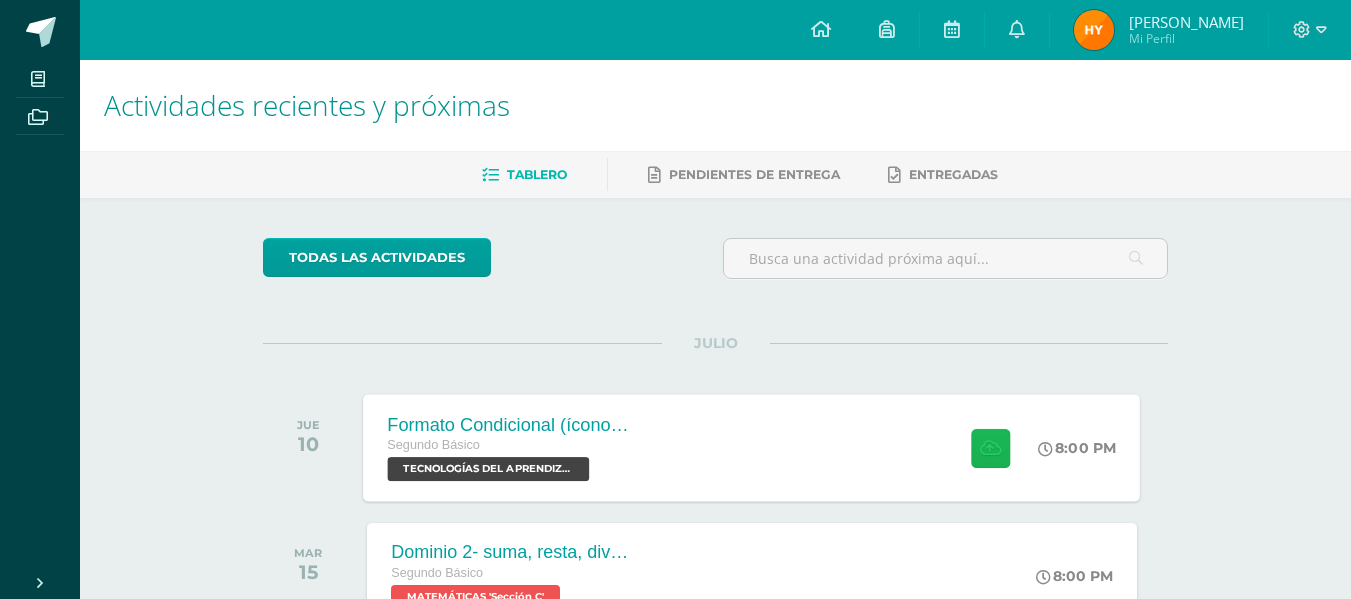 click at bounding box center [990, 447] 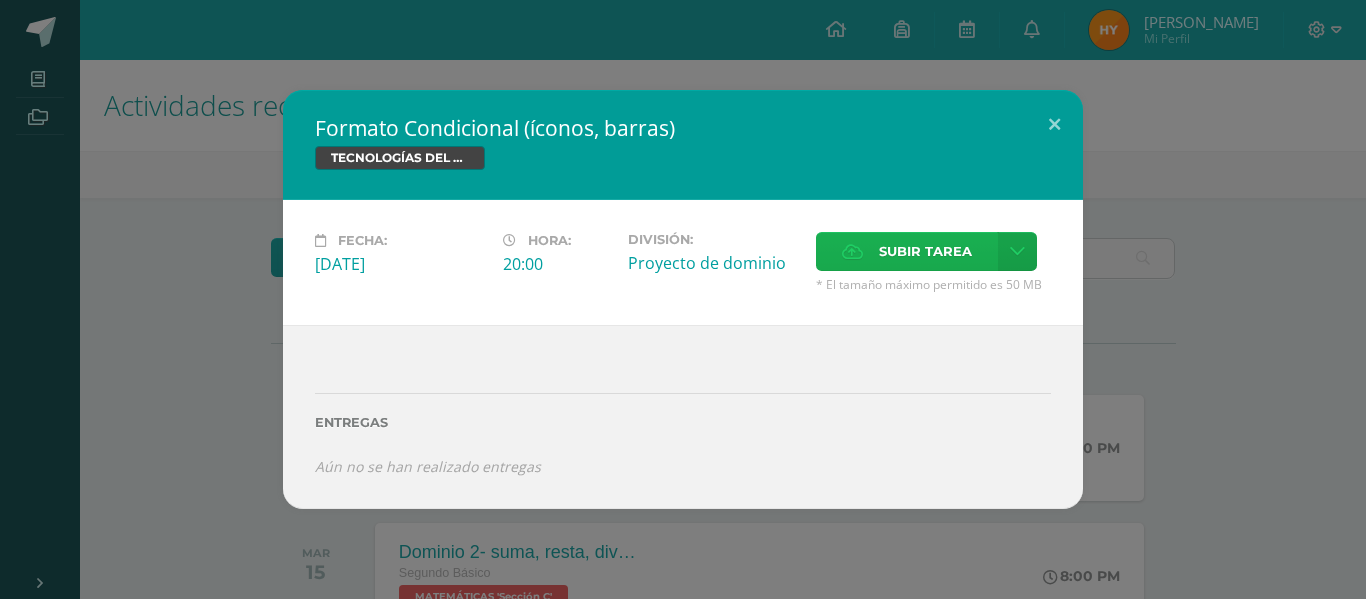 click on "Subir tarea" at bounding box center [925, 251] 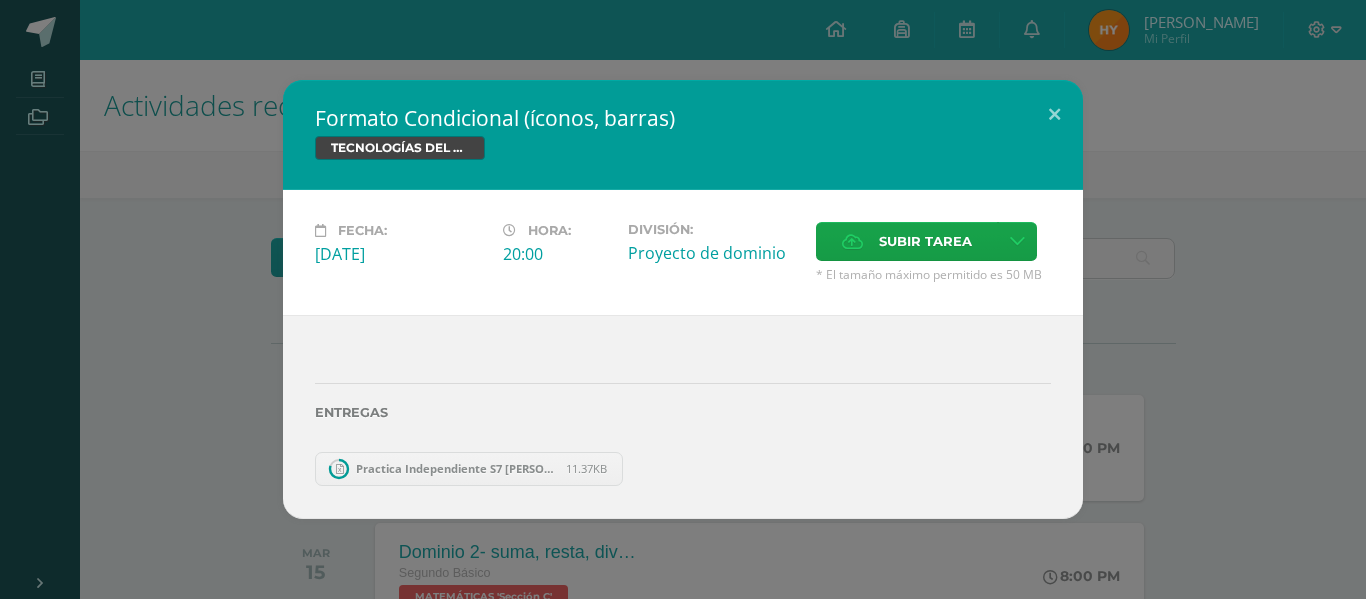 click on "Practica Independiente S7 Hilda Marisol Yaxón Cumes.xlsx" at bounding box center [456, 468] 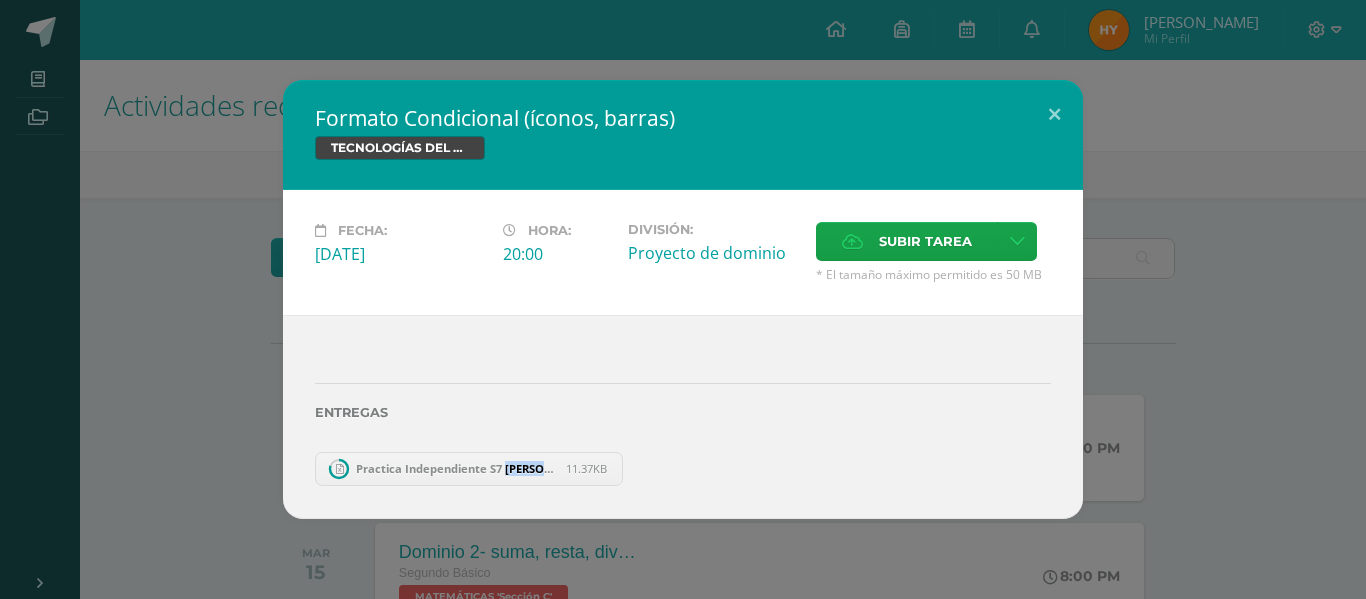 click on "Practica Independiente S7 Hilda Marisol Yaxón Cumes.xlsx" at bounding box center (456, 468) 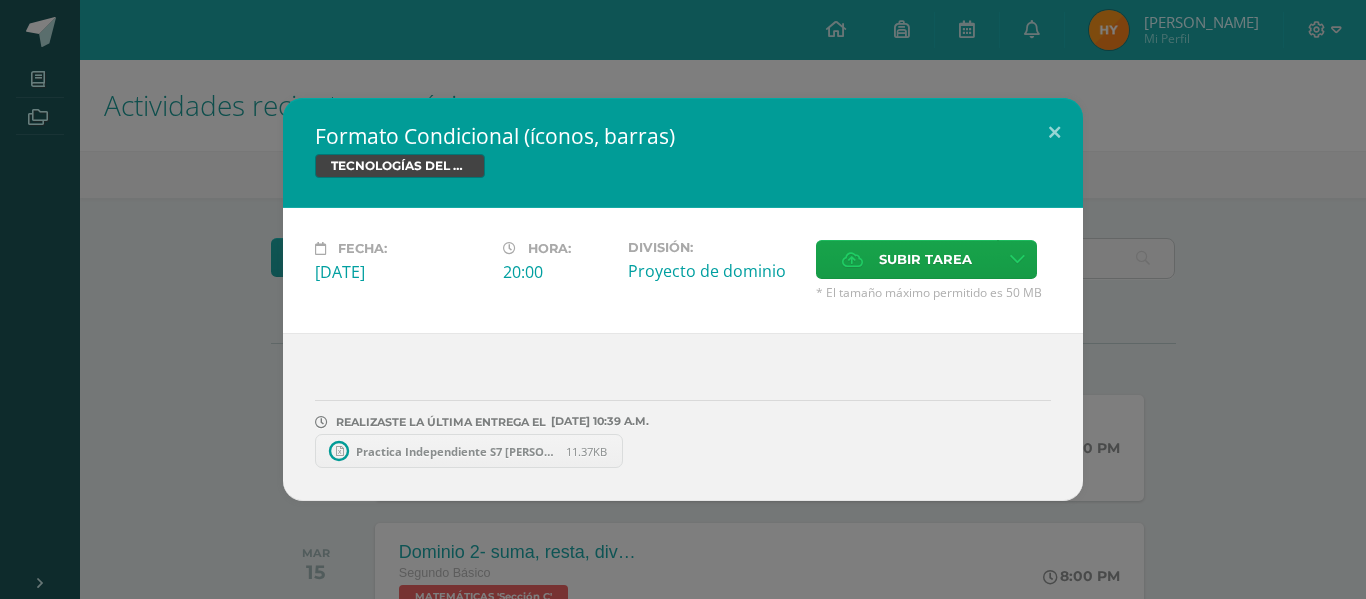 click on "REALIZASTE LA ÚLTIMA ENTREGA EL
10 DE julio A LAS 10:39 A.M.
Practica Independiente S7 Hilda Marisol Yaxón Cumes.xlsx
11.37KB
¿Deseas retirar la entrega  ?
Esta acción no puede ser revertida" at bounding box center (683, 417) 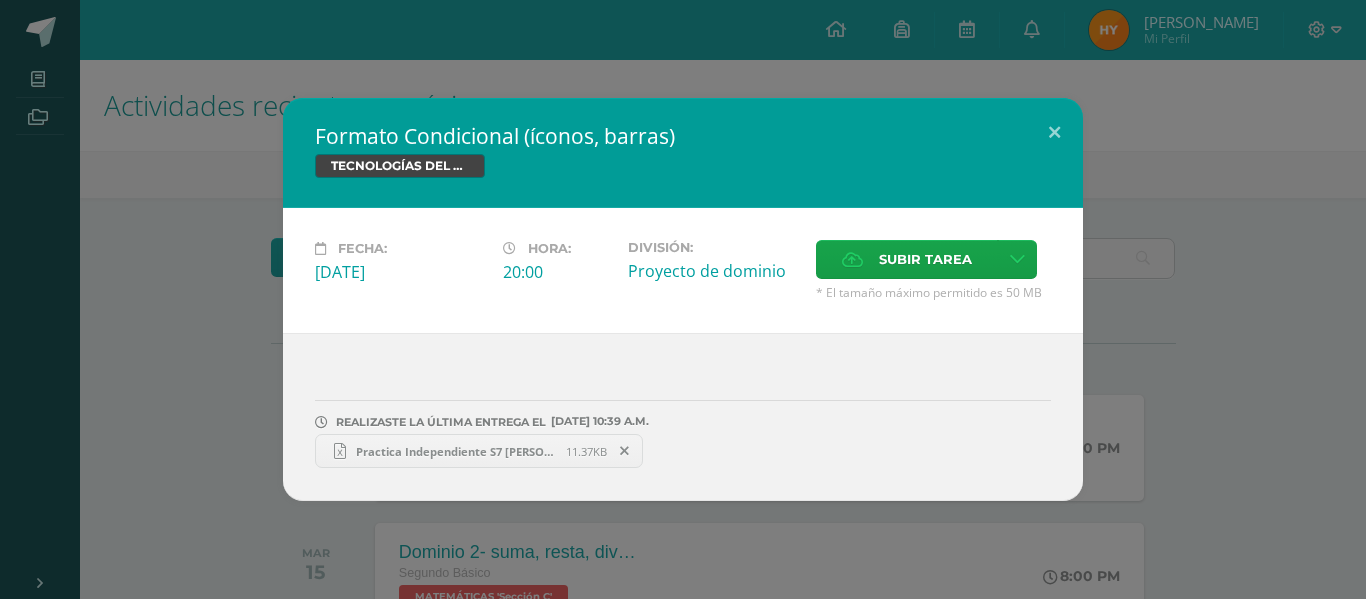 click on "Practica Independiente S7 Hilda Marisol Yaxón Cumes.xlsx
11.37KB" at bounding box center [479, 451] 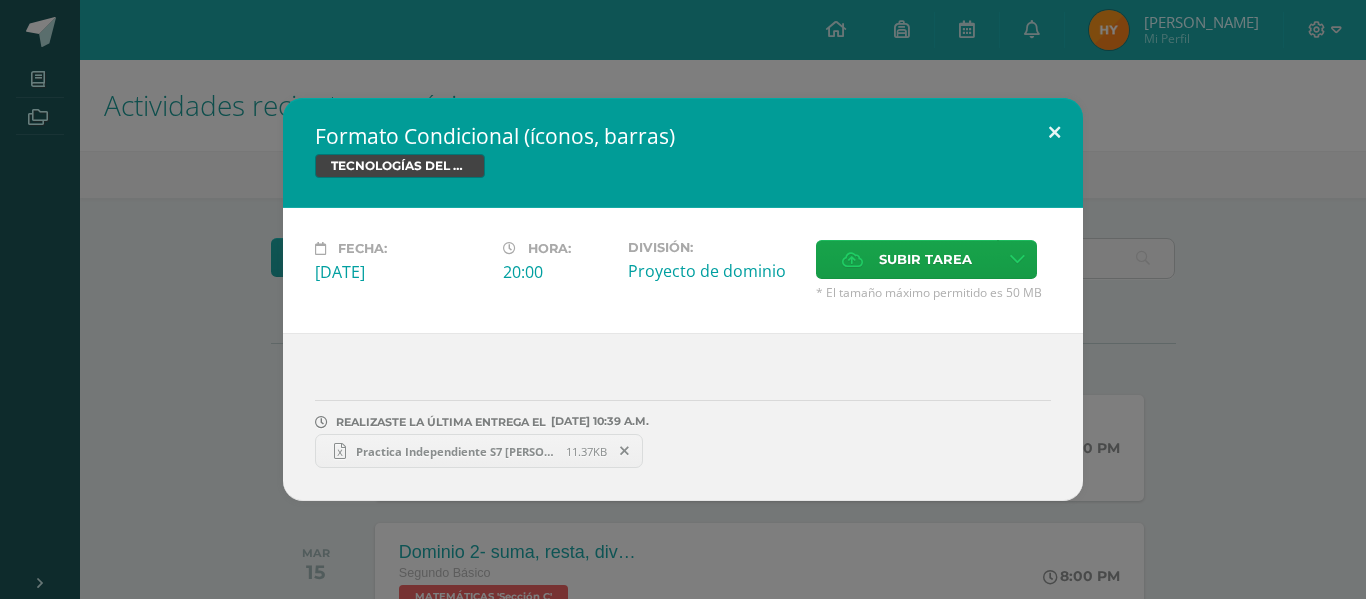 click at bounding box center (1054, 132) 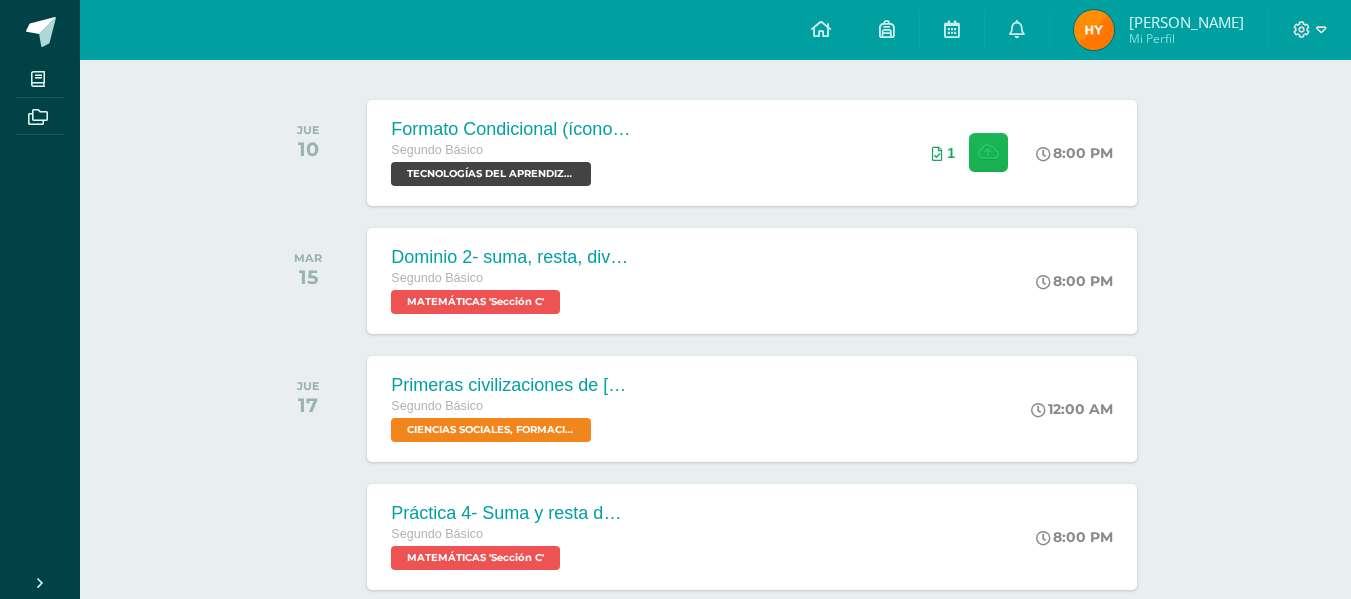 scroll, scrollTop: 0, scrollLeft: 0, axis: both 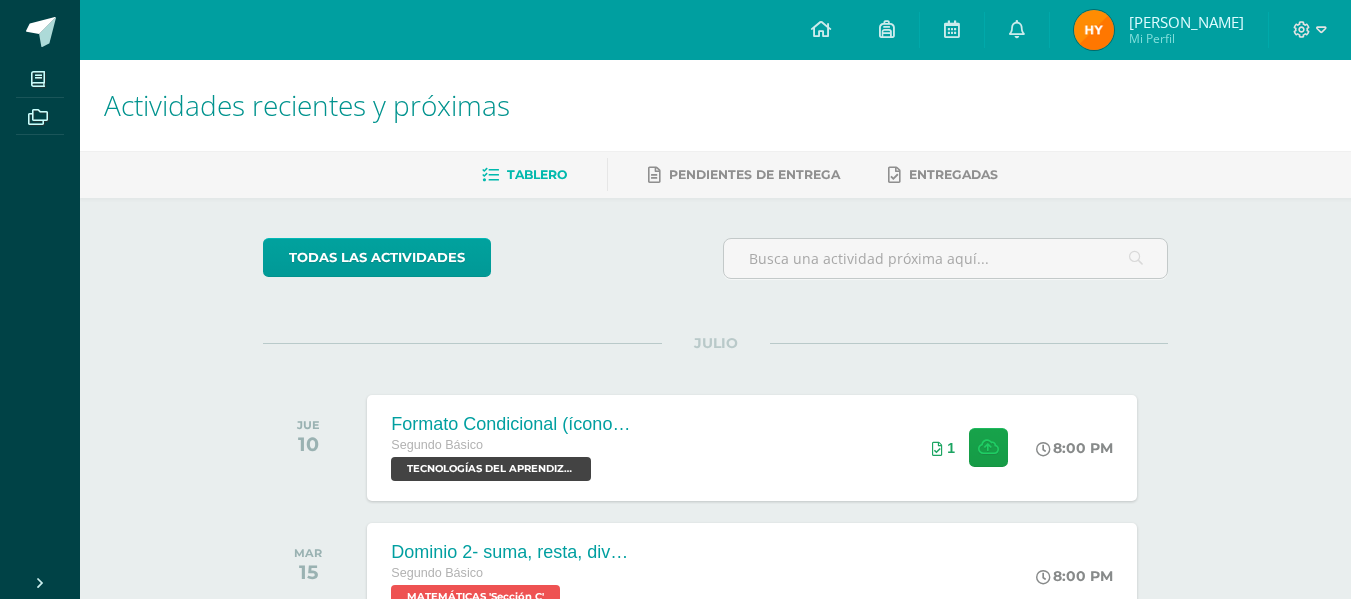 click at bounding box center (1094, 30) 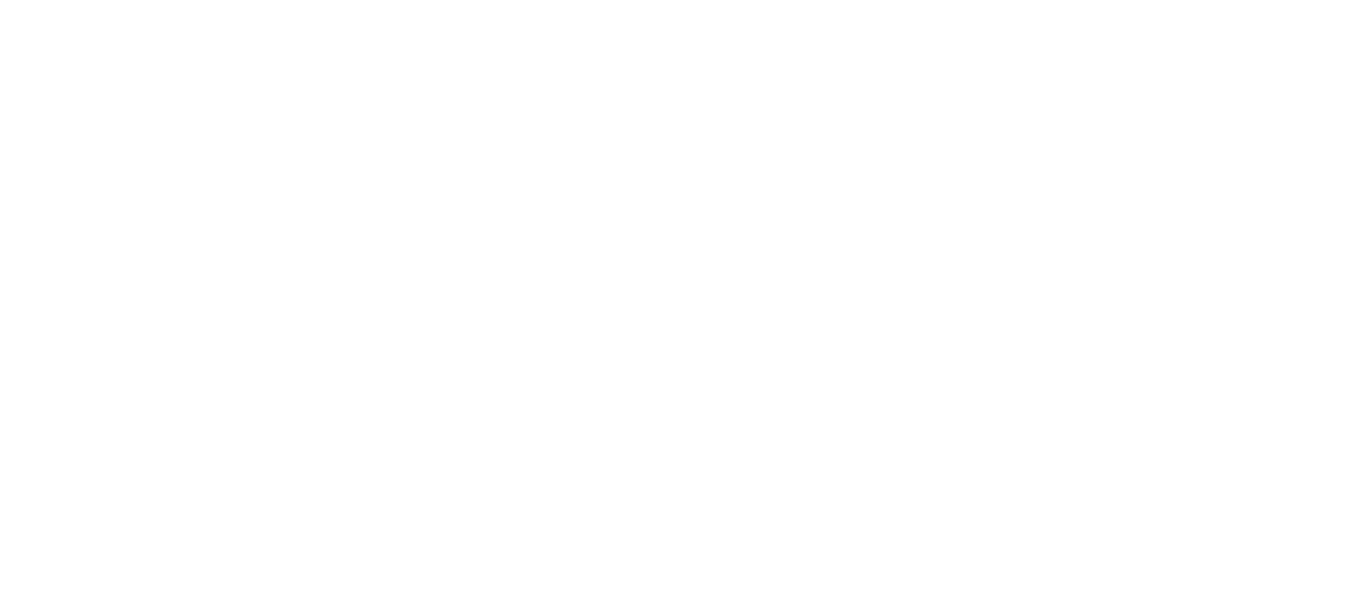 scroll, scrollTop: 0, scrollLeft: 0, axis: both 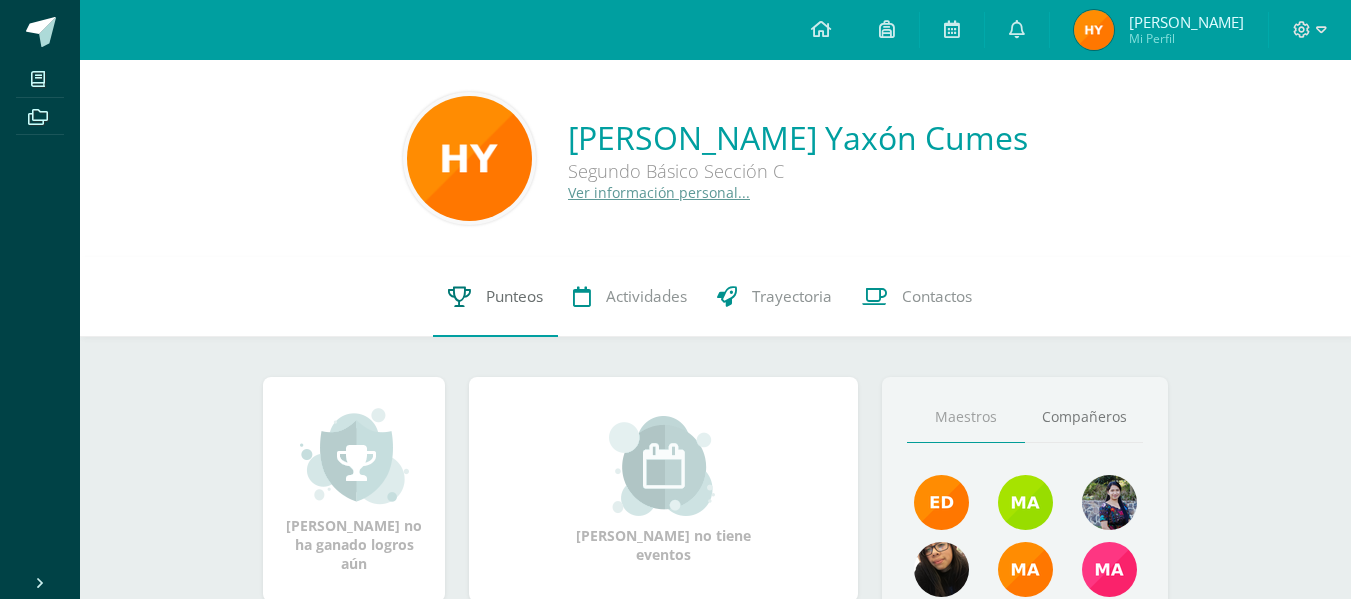 click on "Punteos" at bounding box center [514, 296] 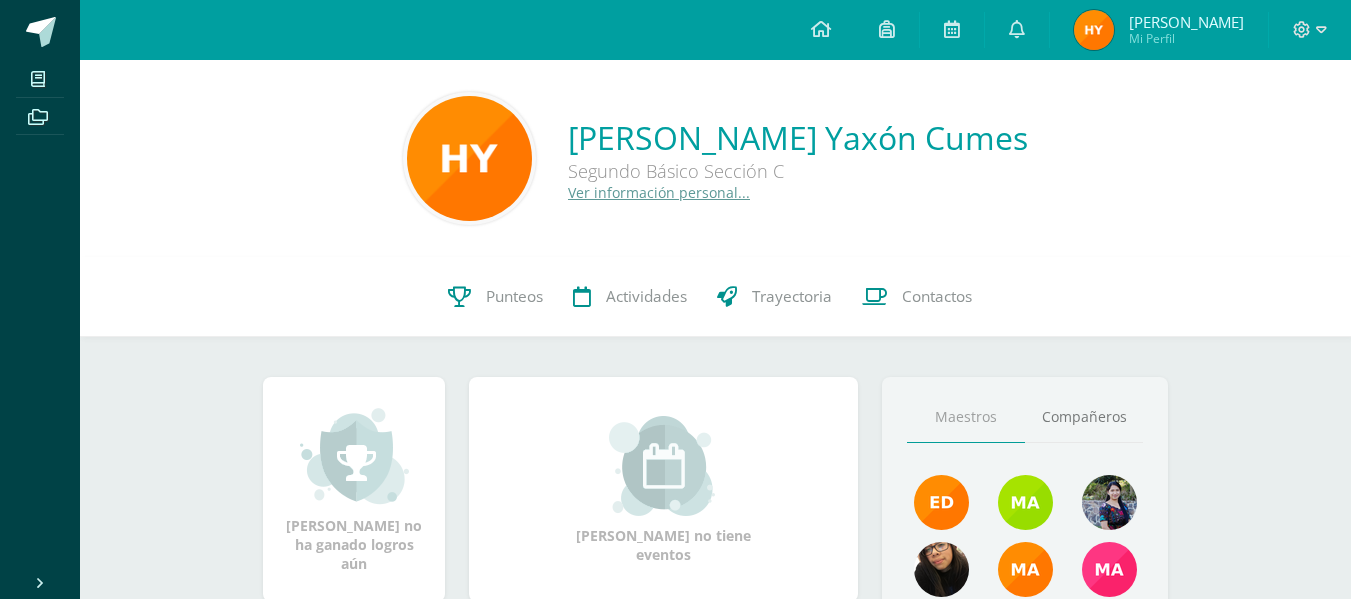 drag, startPoint x: 529, startPoint y: 301, endPoint x: 402, endPoint y: -121, distance: 440.69604 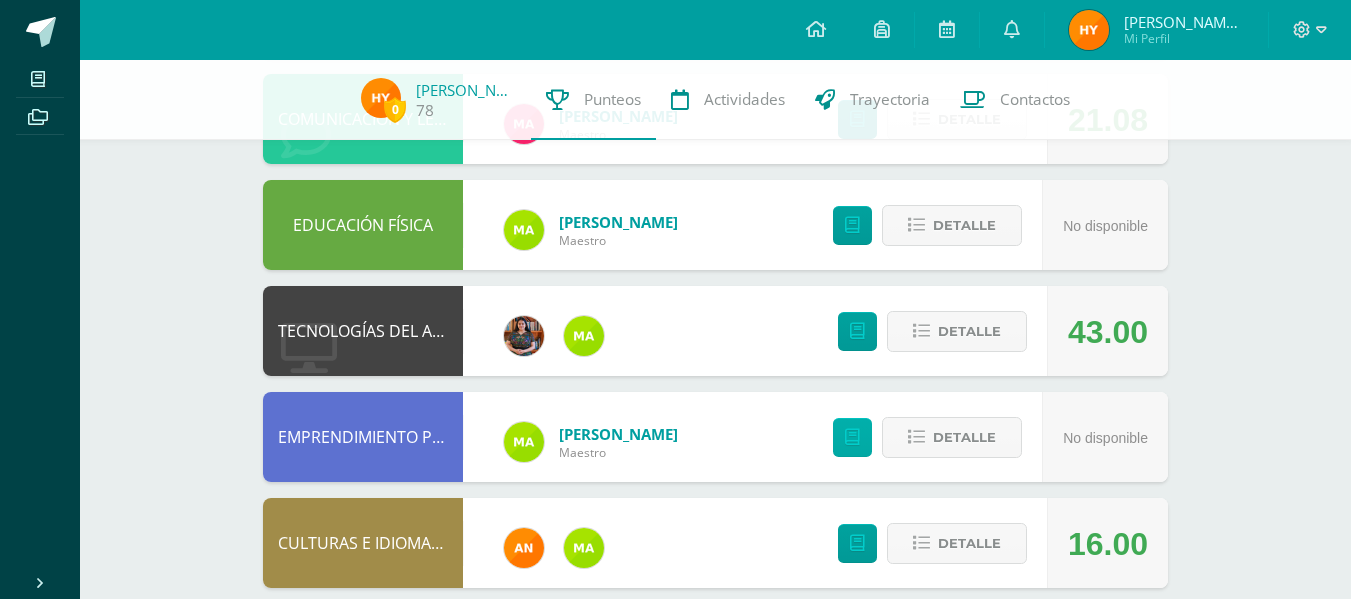 scroll, scrollTop: 1118, scrollLeft: 0, axis: vertical 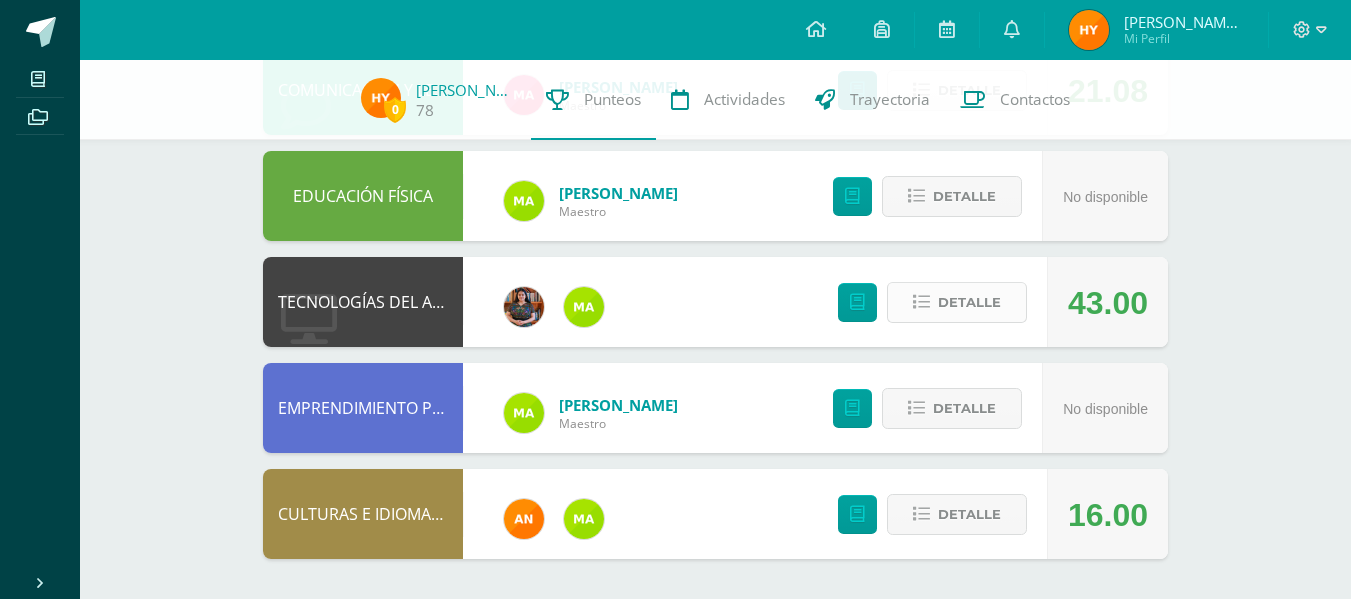 click on "Detalle" at bounding box center (969, 302) 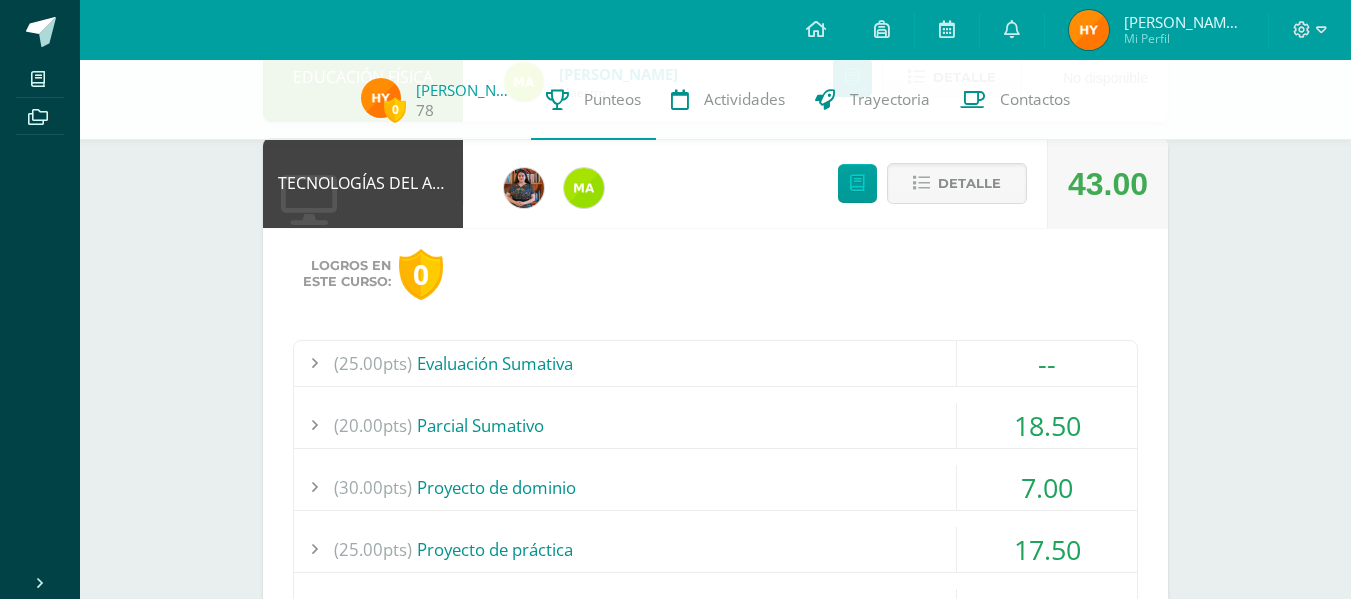 scroll, scrollTop: 1245, scrollLeft: 0, axis: vertical 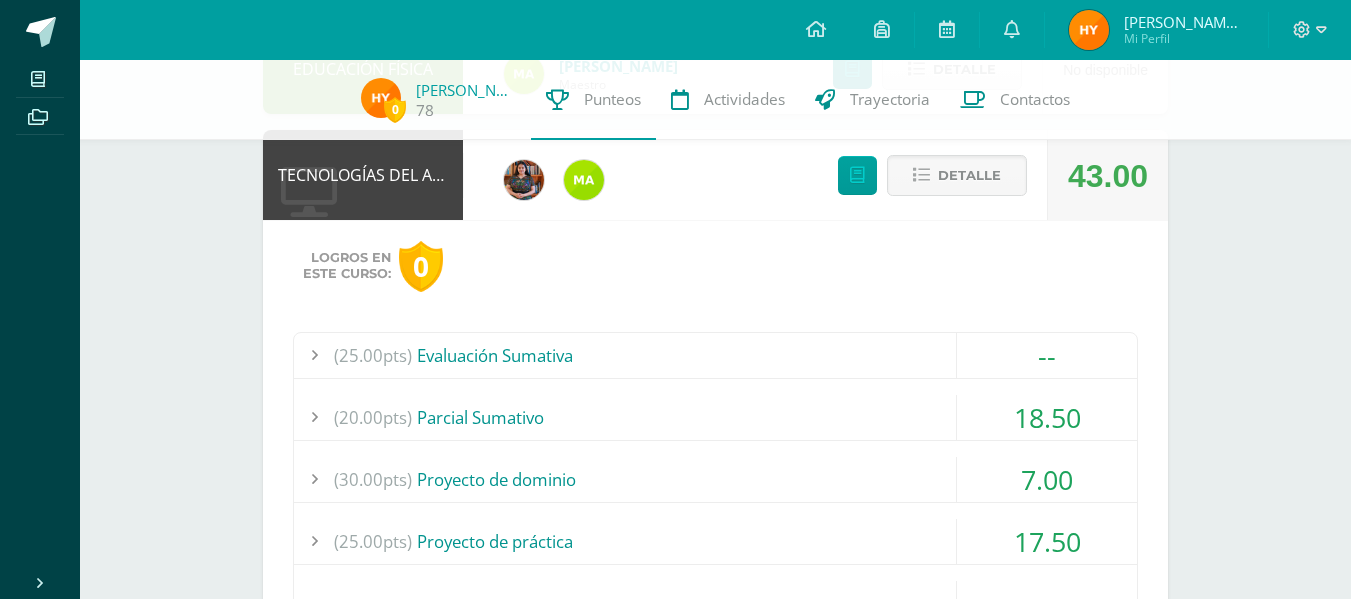 click on "(20.00pts)
[GEOGRAPHIC_DATA]" at bounding box center [715, 417] 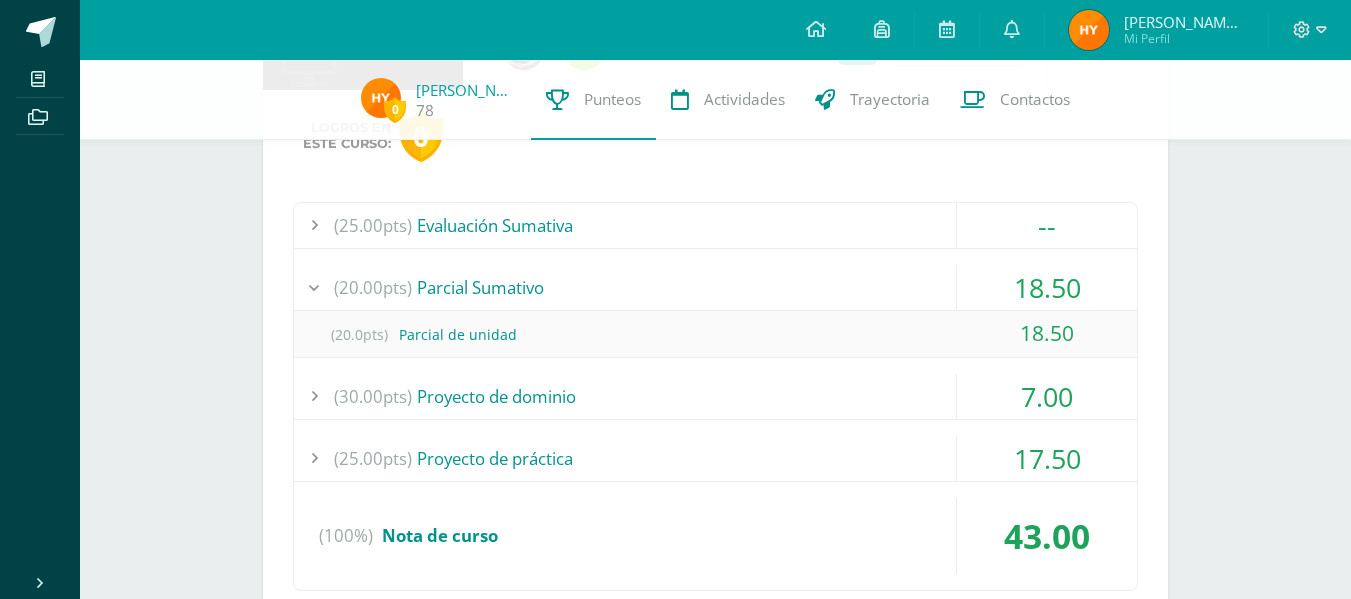 scroll, scrollTop: 1379, scrollLeft: 0, axis: vertical 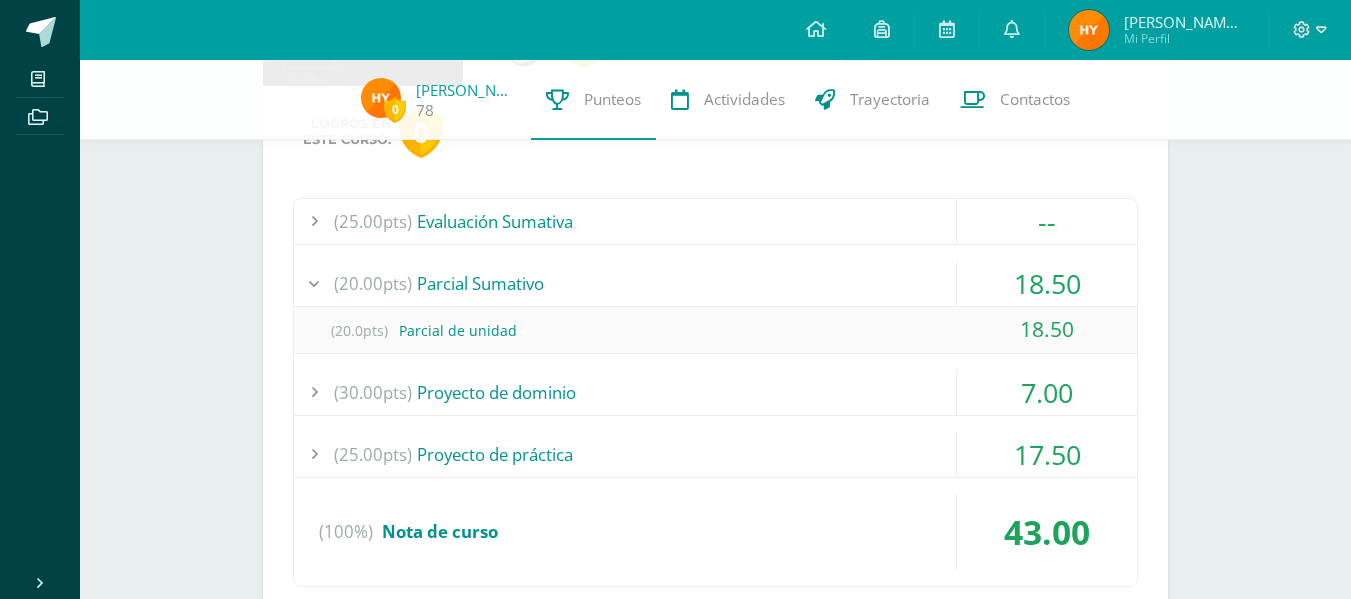 click on "(30.00pts)
Proyecto de dominio" at bounding box center (715, 392) 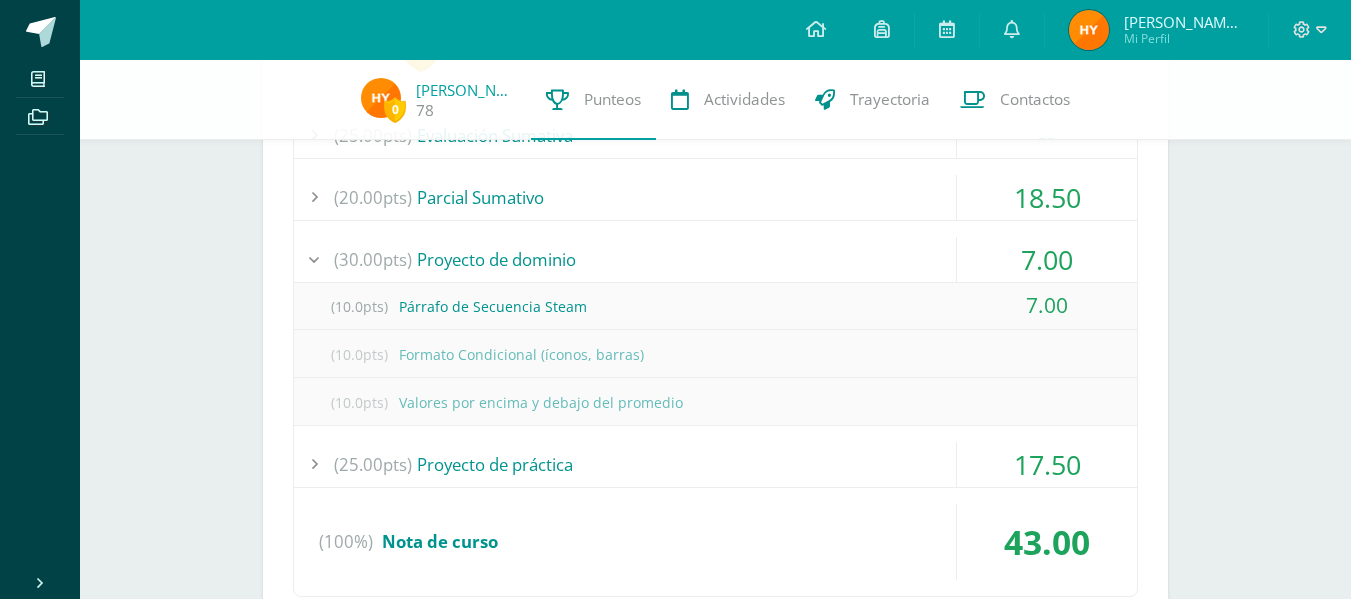 scroll, scrollTop: 1466, scrollLeft: 0, axis: vertical 